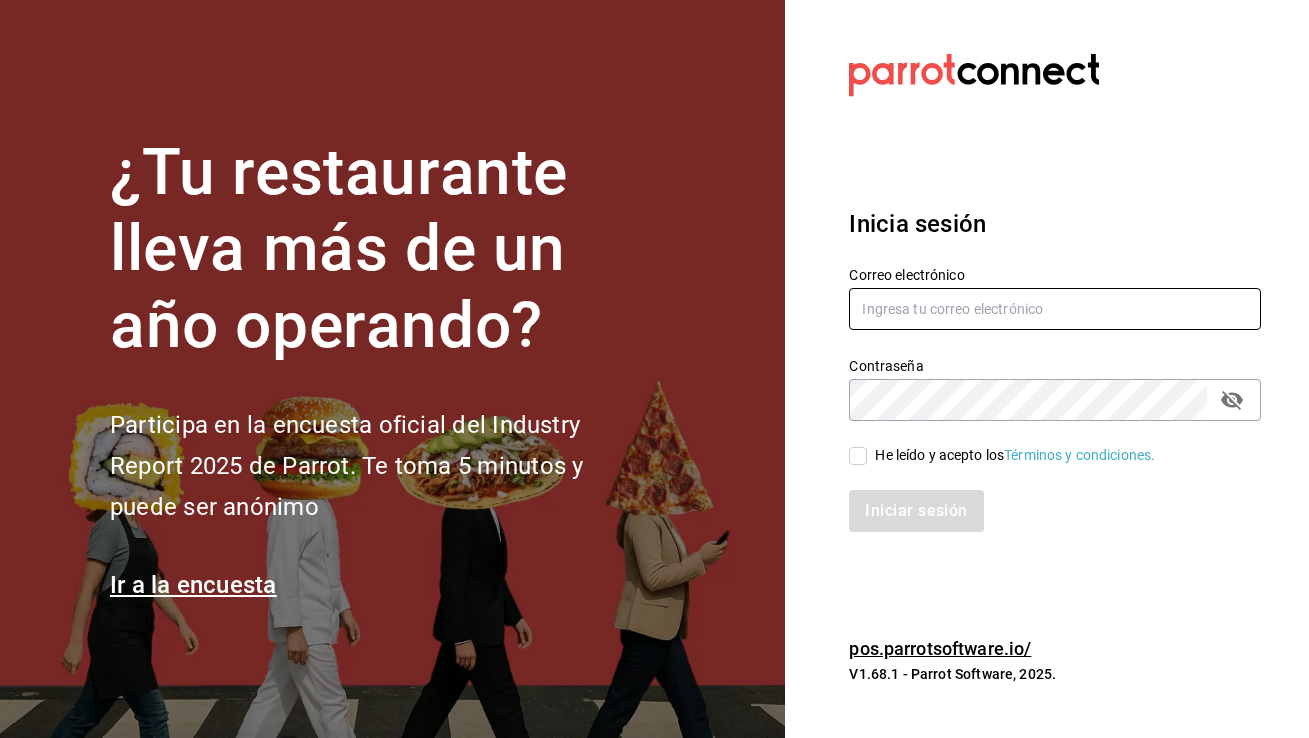 scroll, scrollTop: 0, scrollLeft: 0, axis: both 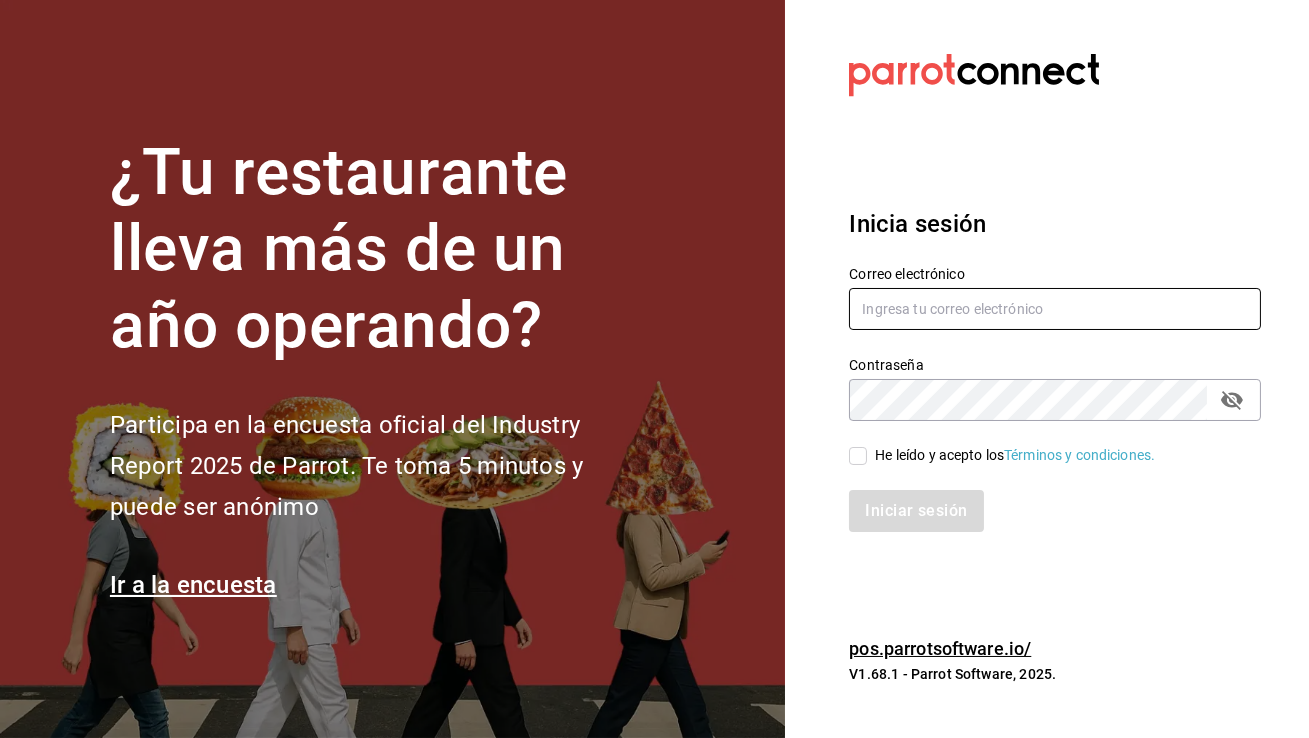 click at bounding box center [1055, 309] 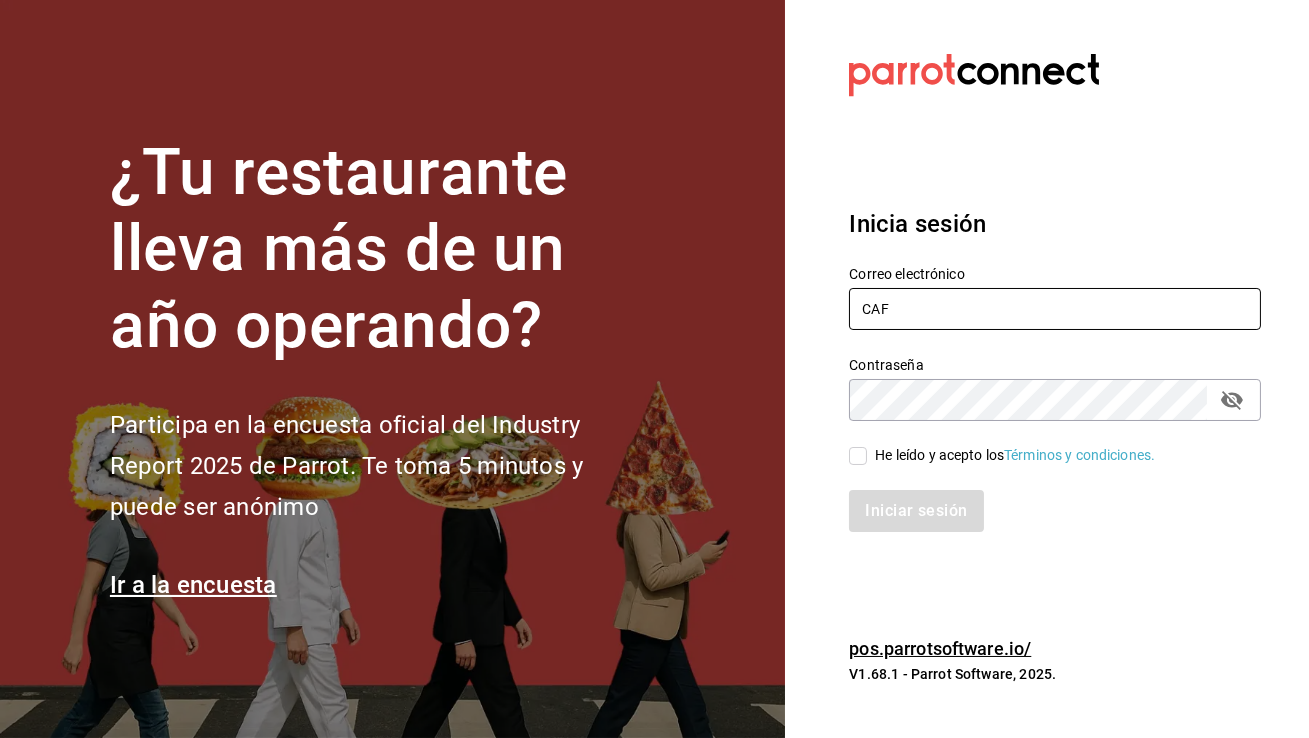 type on "cafemoretto@veracruz.com" 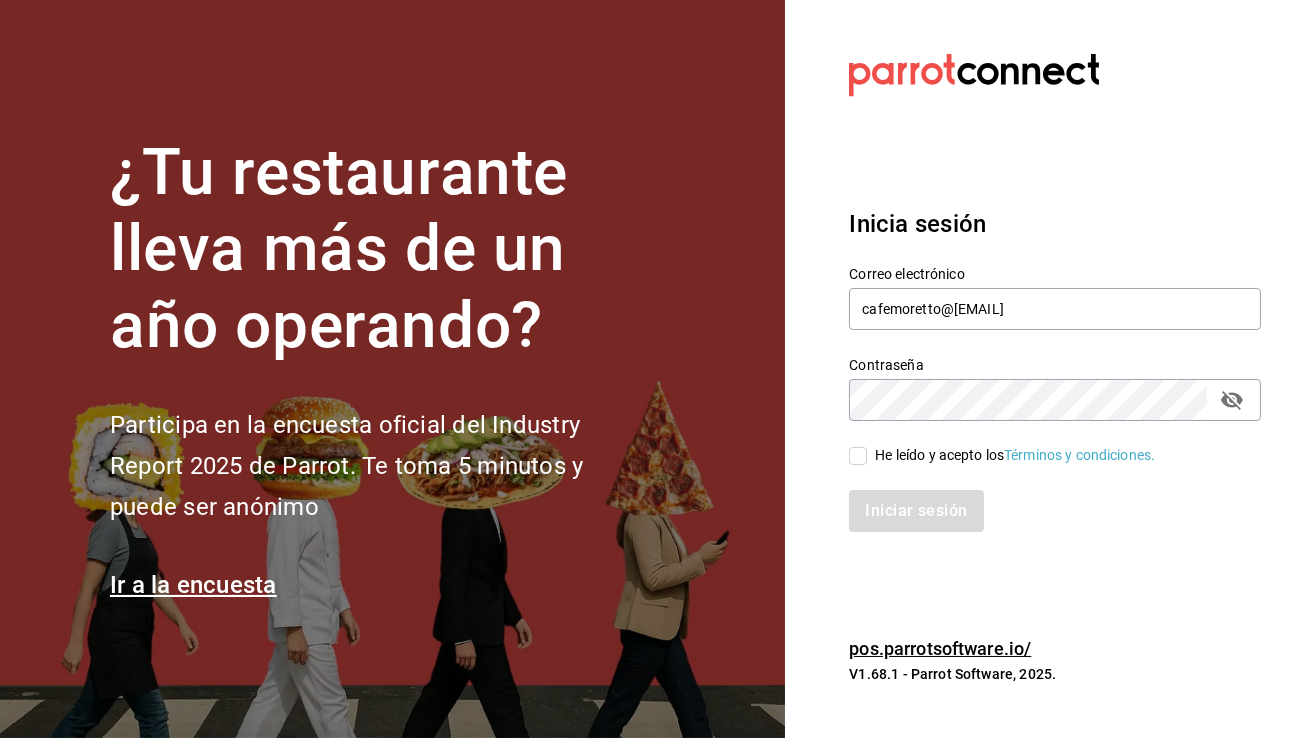 click on "He leído y acepto los  Términos y condiciones." at bounding box center (858, 456) 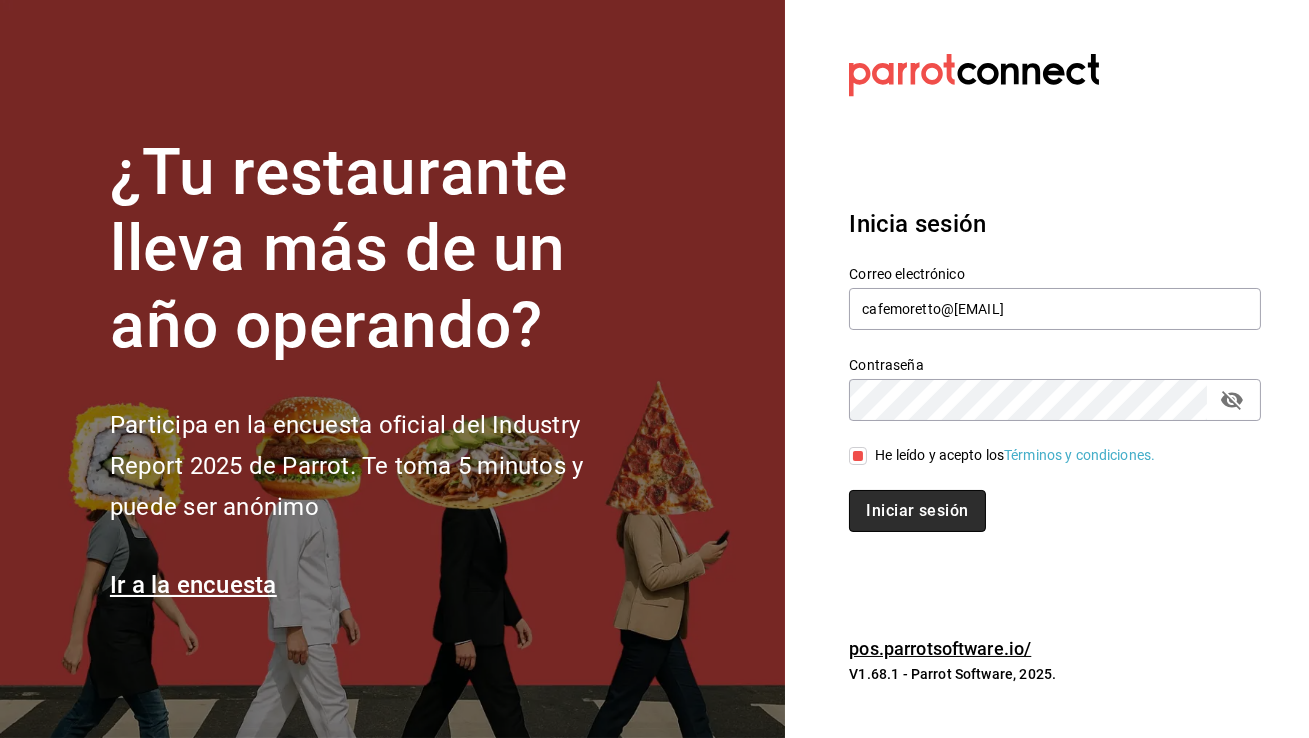 click on "Iniciar sesión" at bounding box center (917, 511) 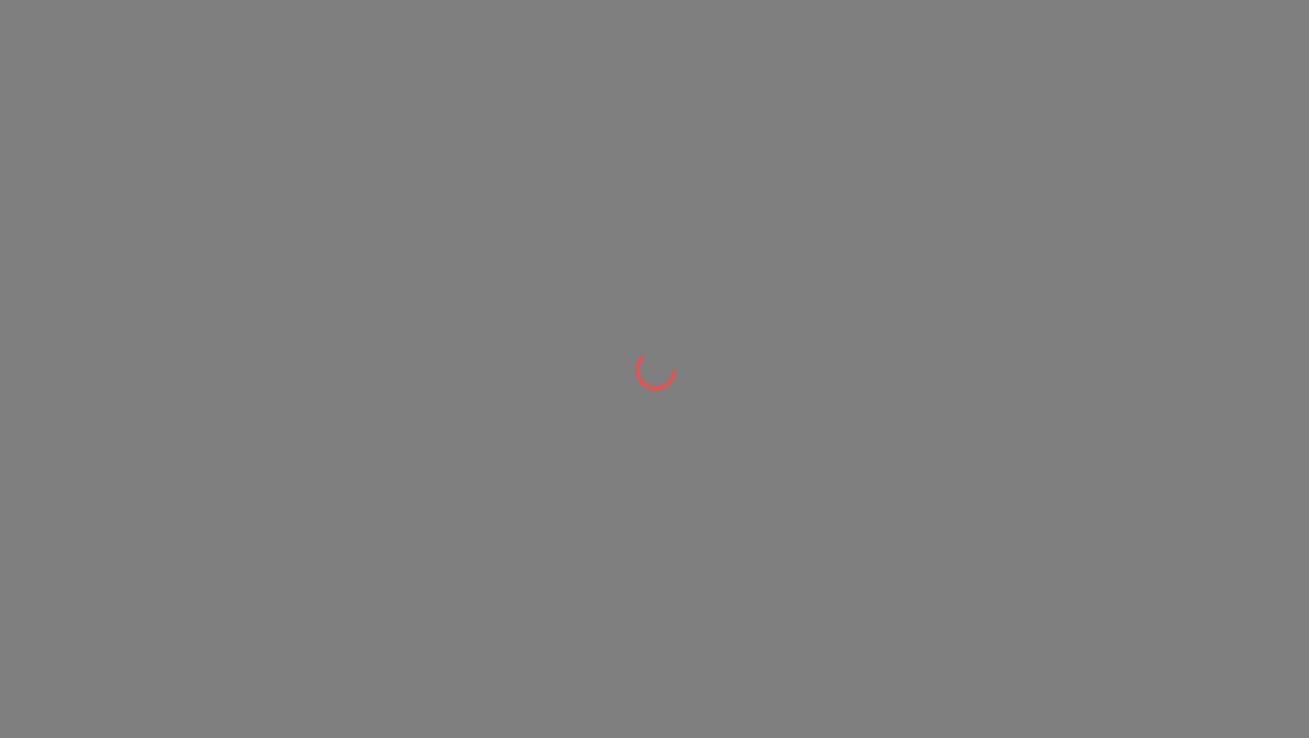 scroll, scrollTop: 0, scrollLeft: 0, axis: both 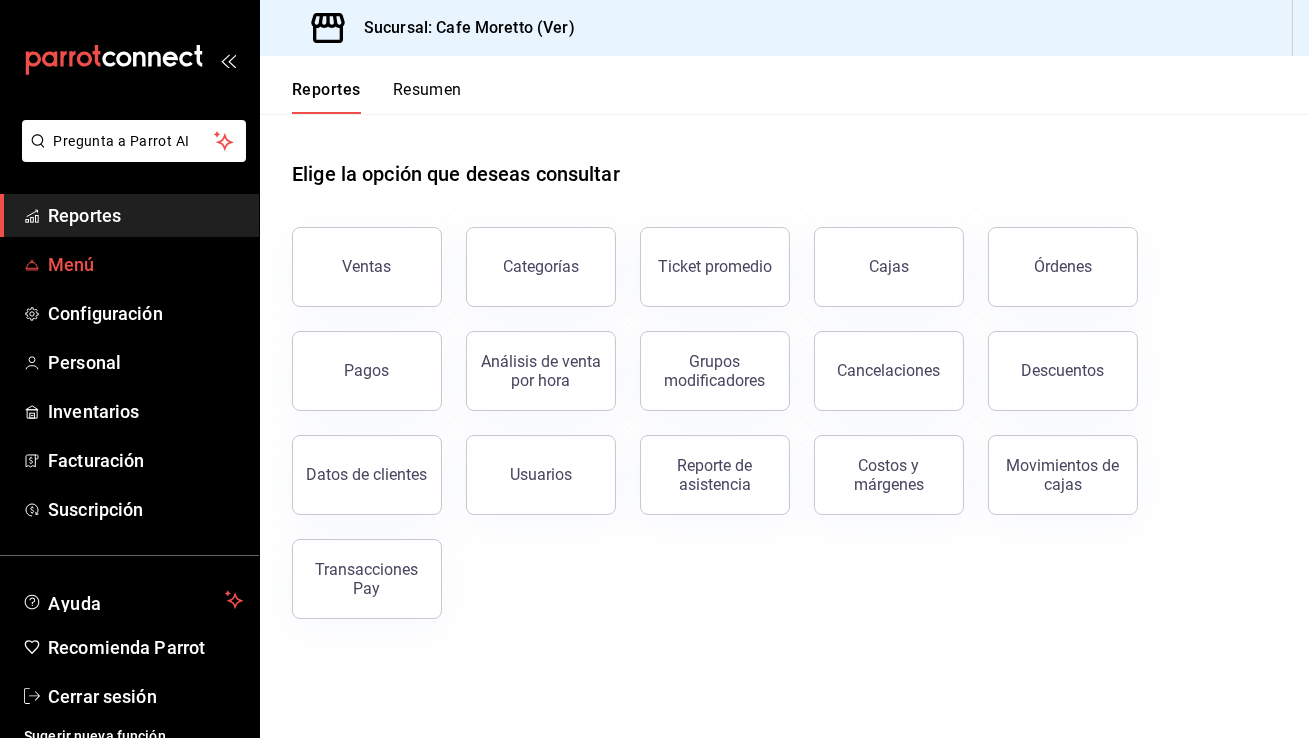 click on "Menú" at bounding box center [129, 264] 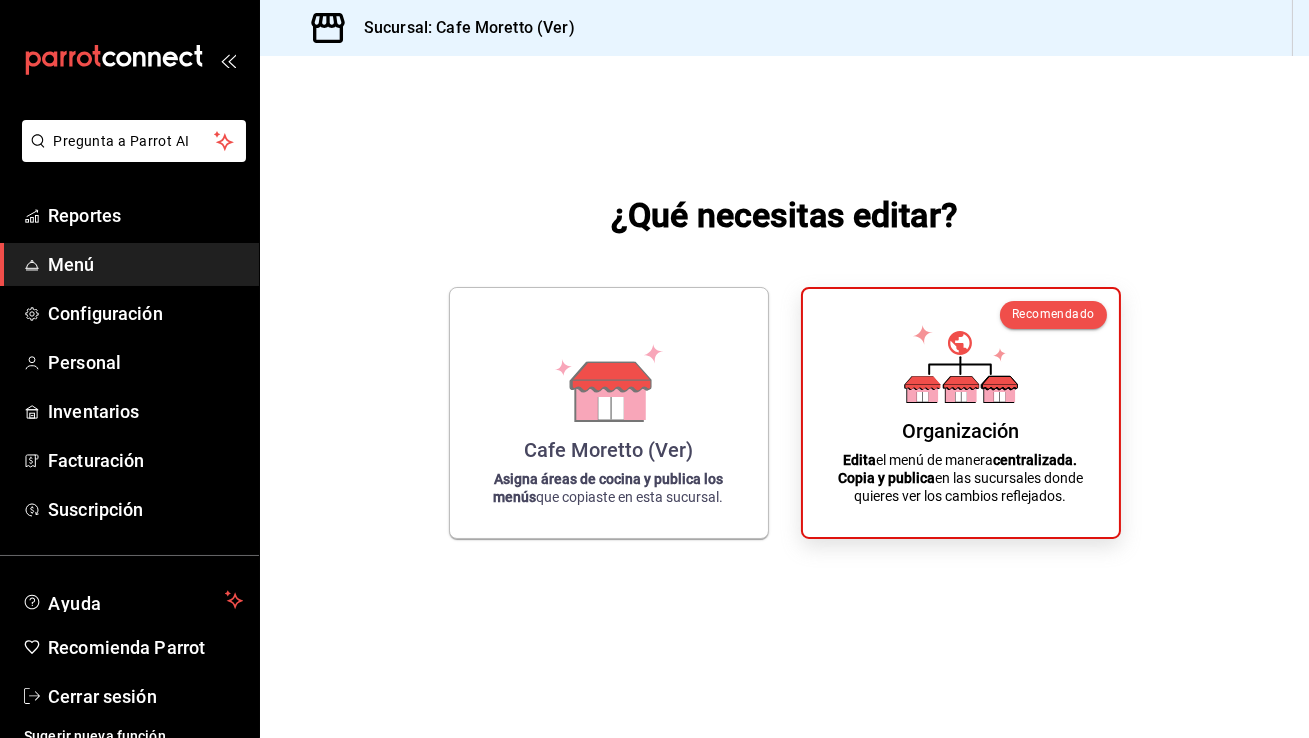 click 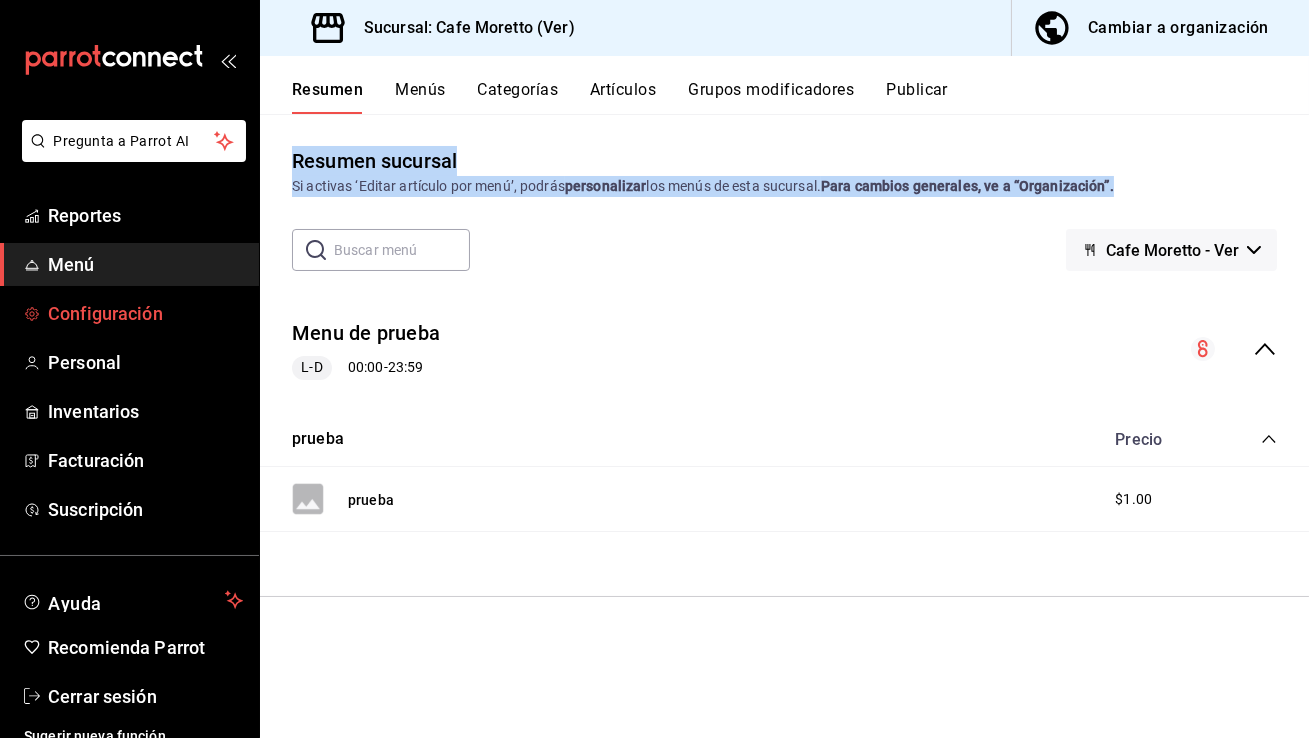 click on "Configuración" at bounding box center (145, 313) 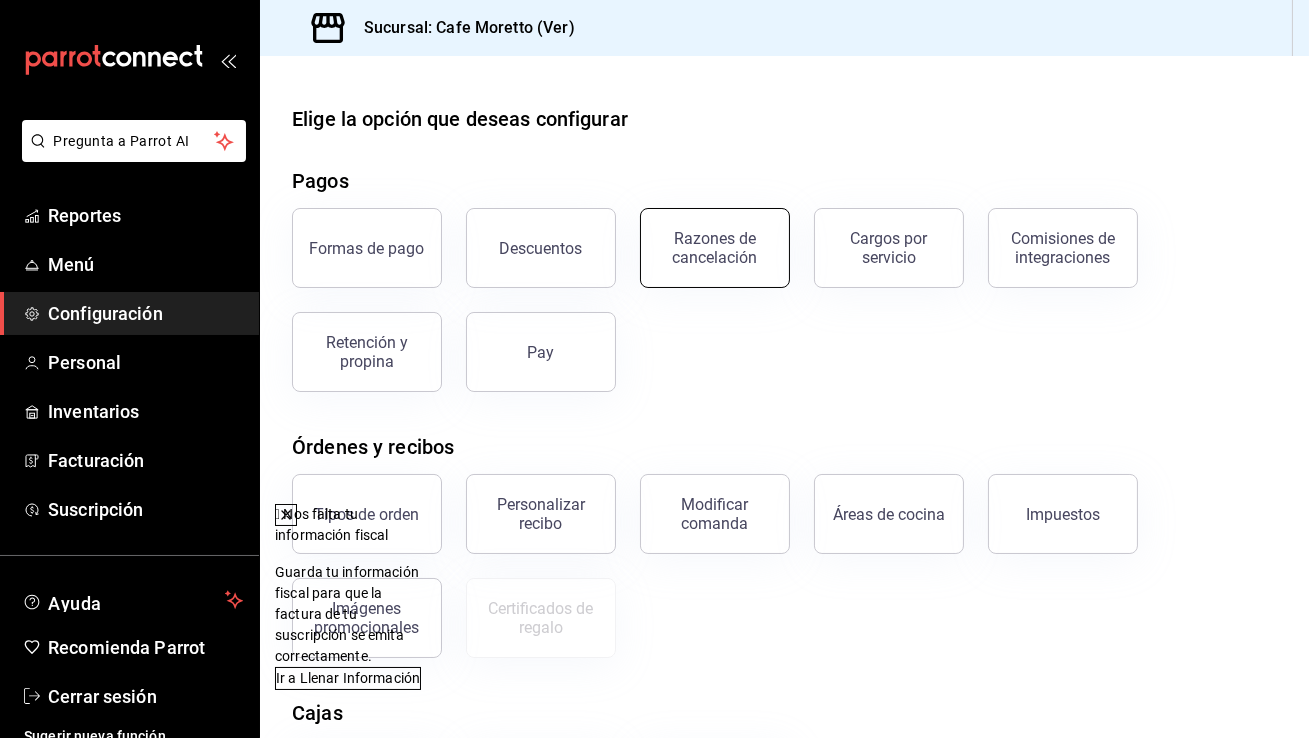 click on "Razones de cancelación" at bounding box center (715, 248) 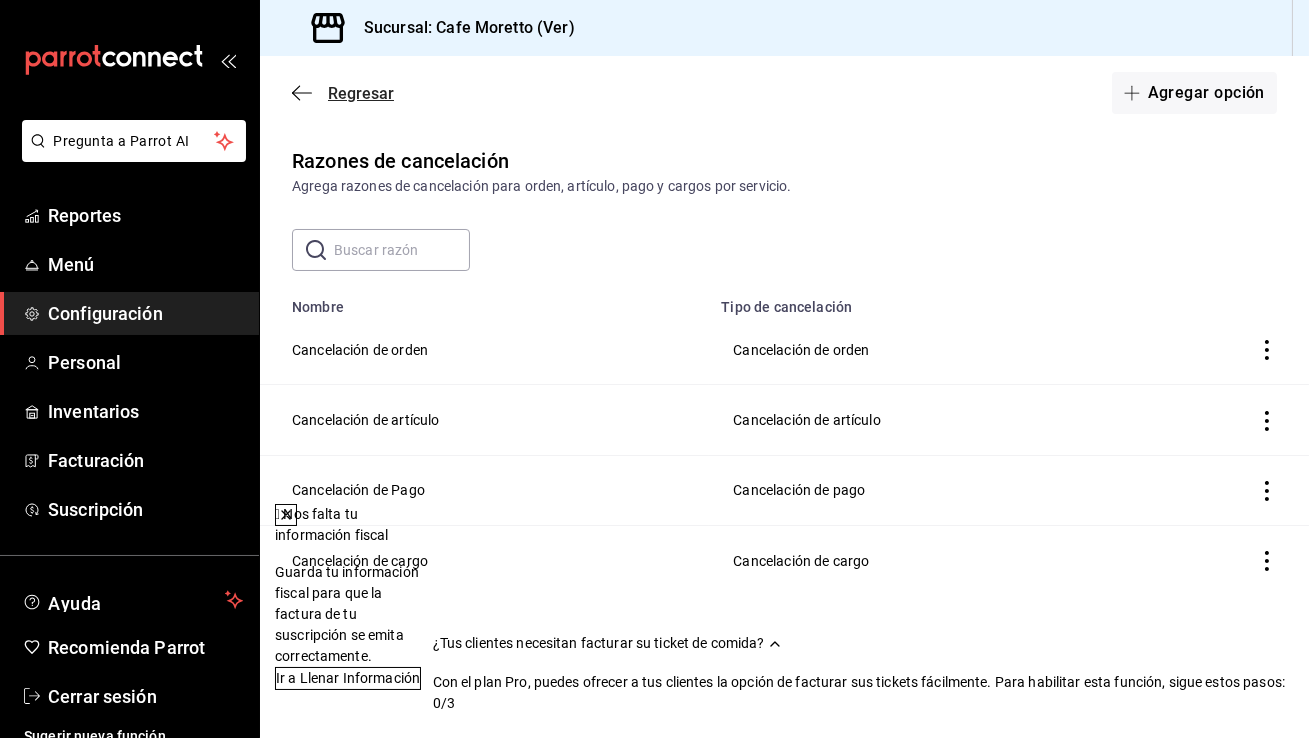 click 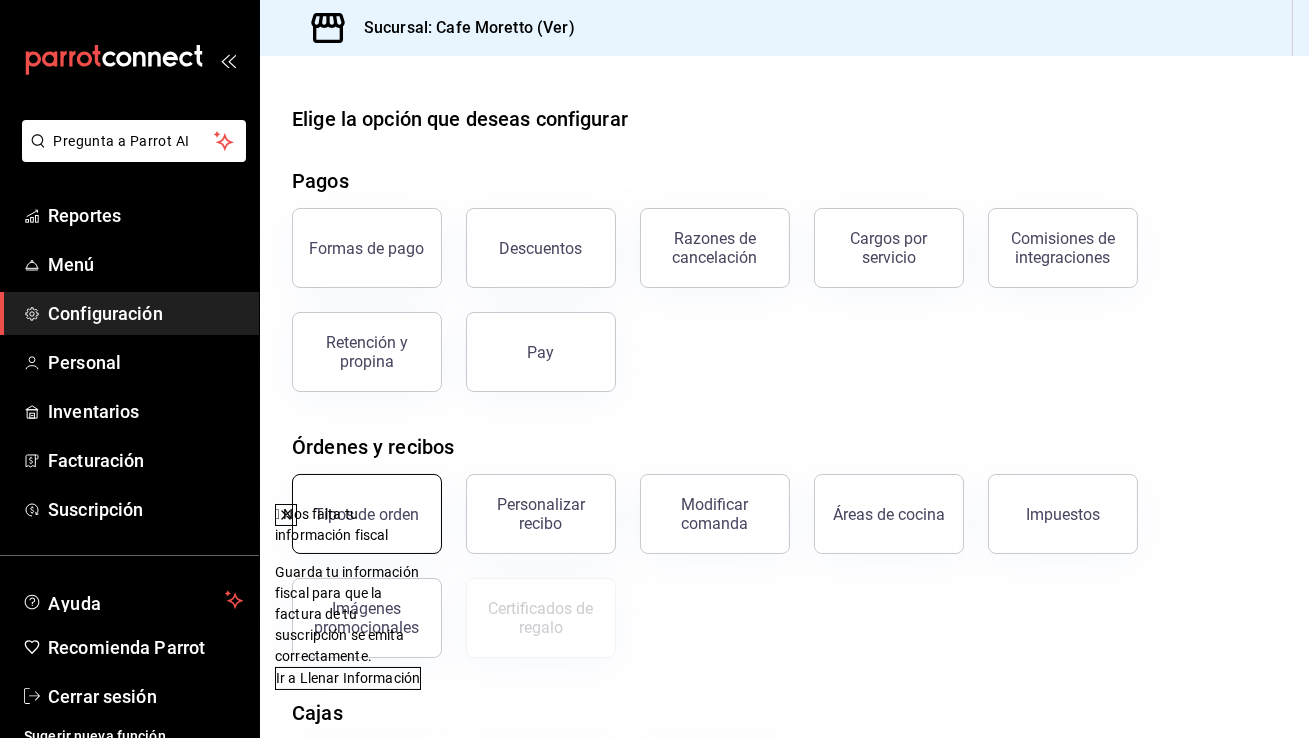 click on "Tipos de orden" at bounding box center (355, 502) 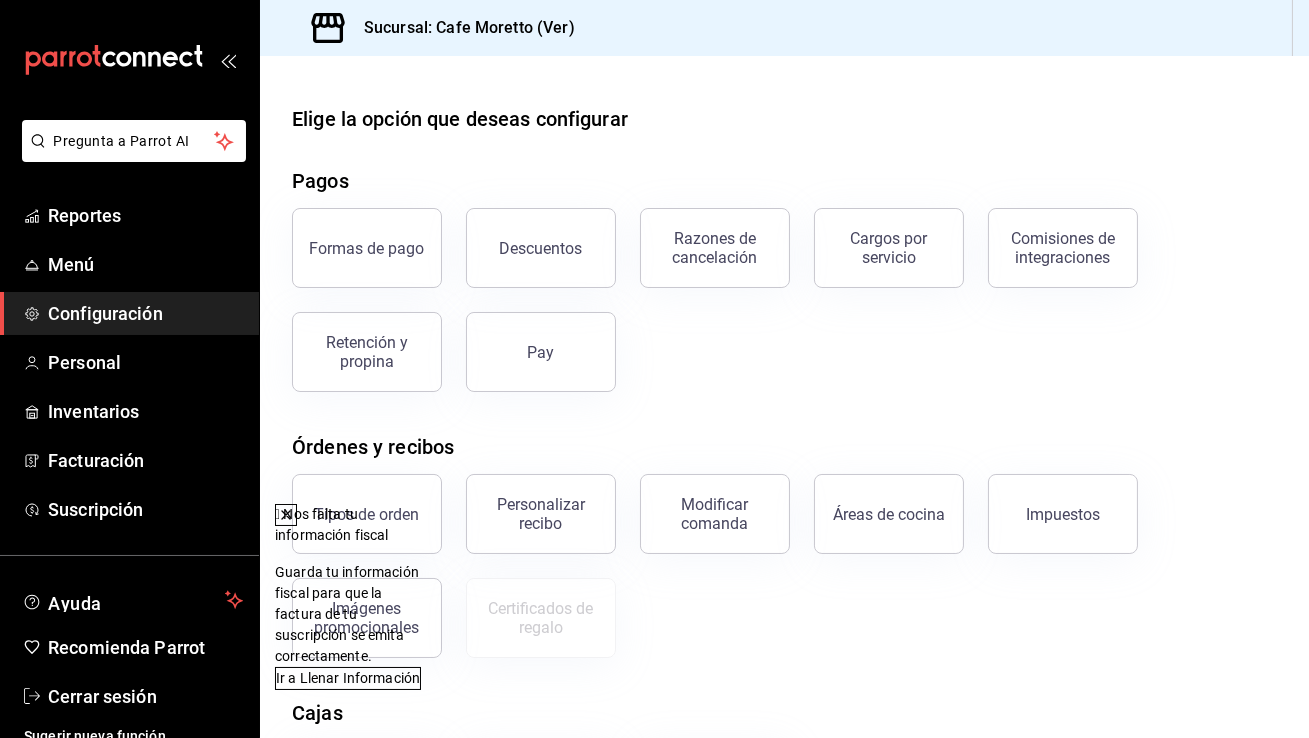 click 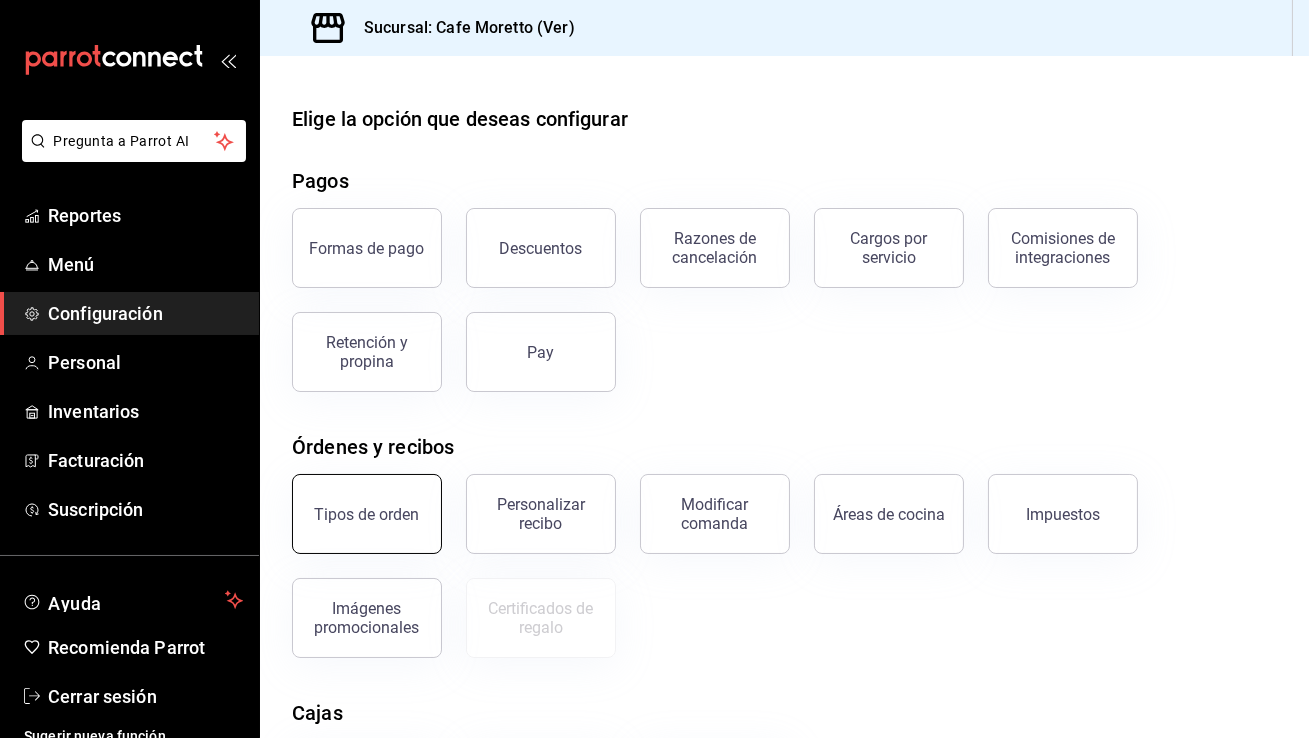 click on "Tipos de orden" at bounding box center [367, 514] 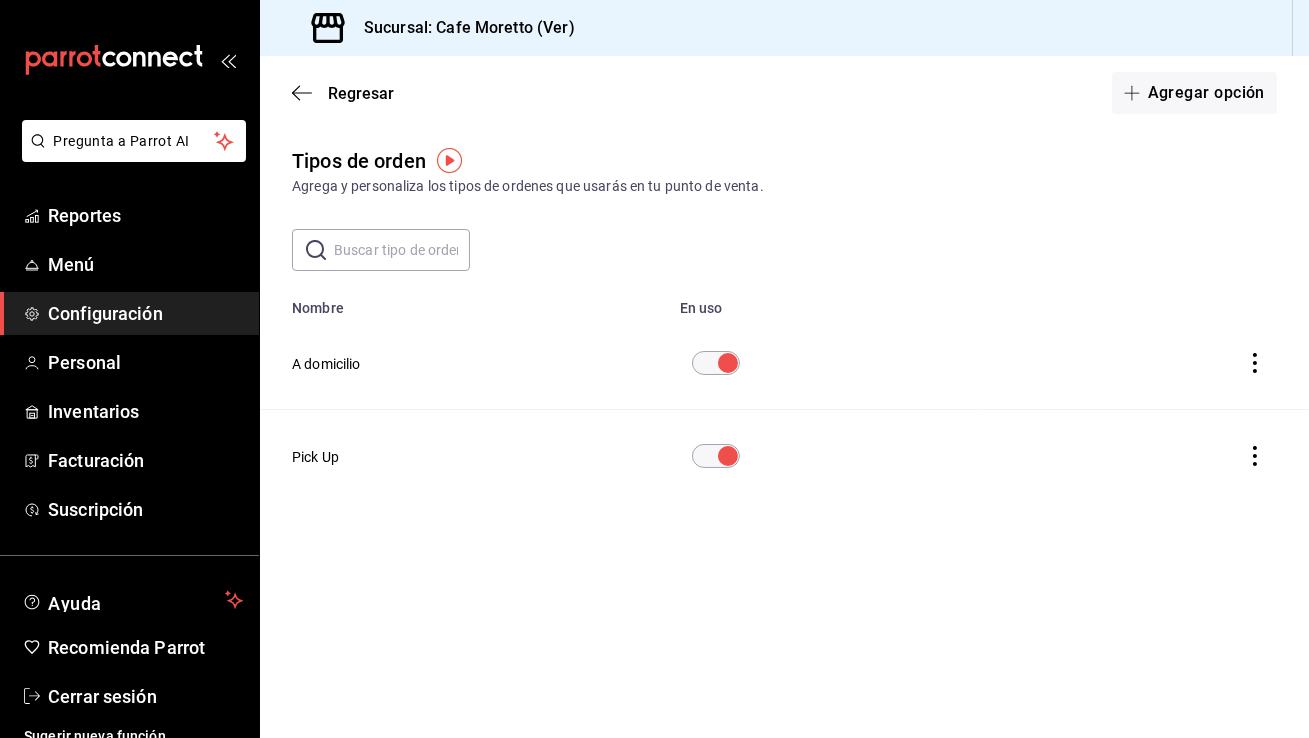 click on "Configuración" at bounding box center [145, 313] 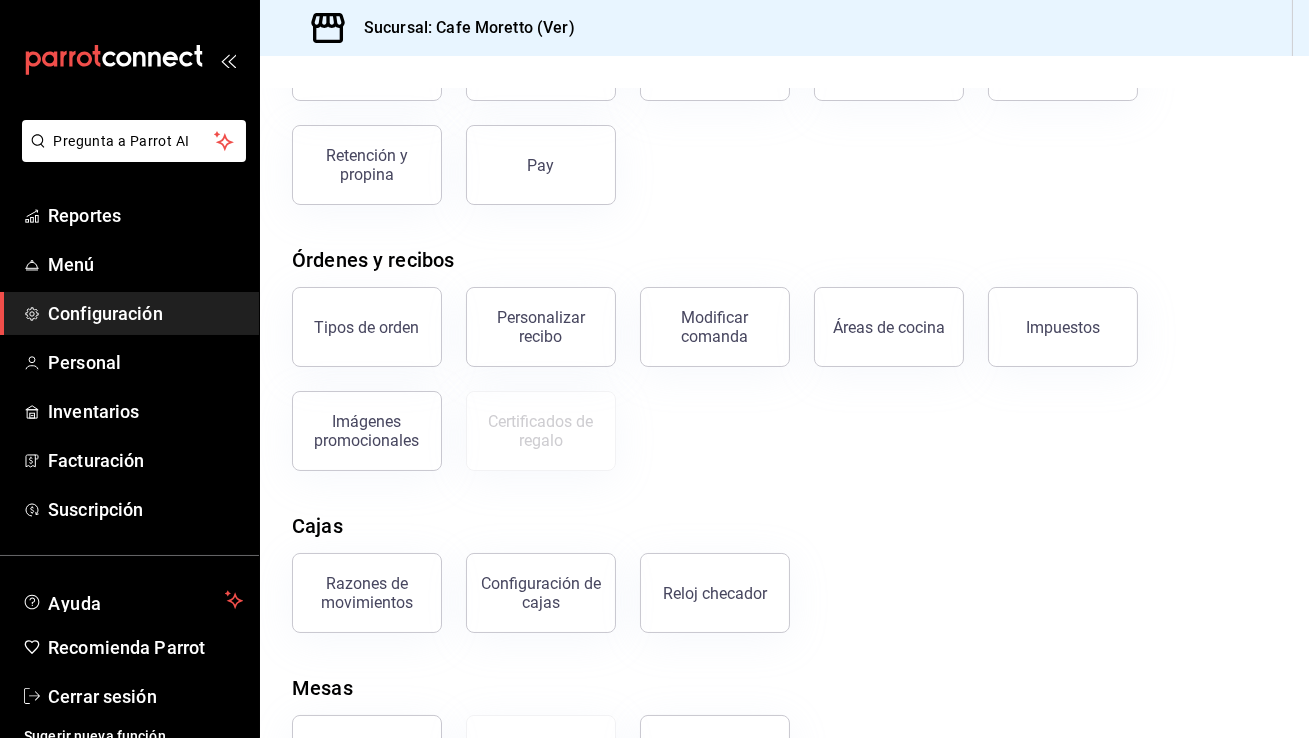 scroll, scrollTop: 275, scrollLeft: 0, axis: vertical 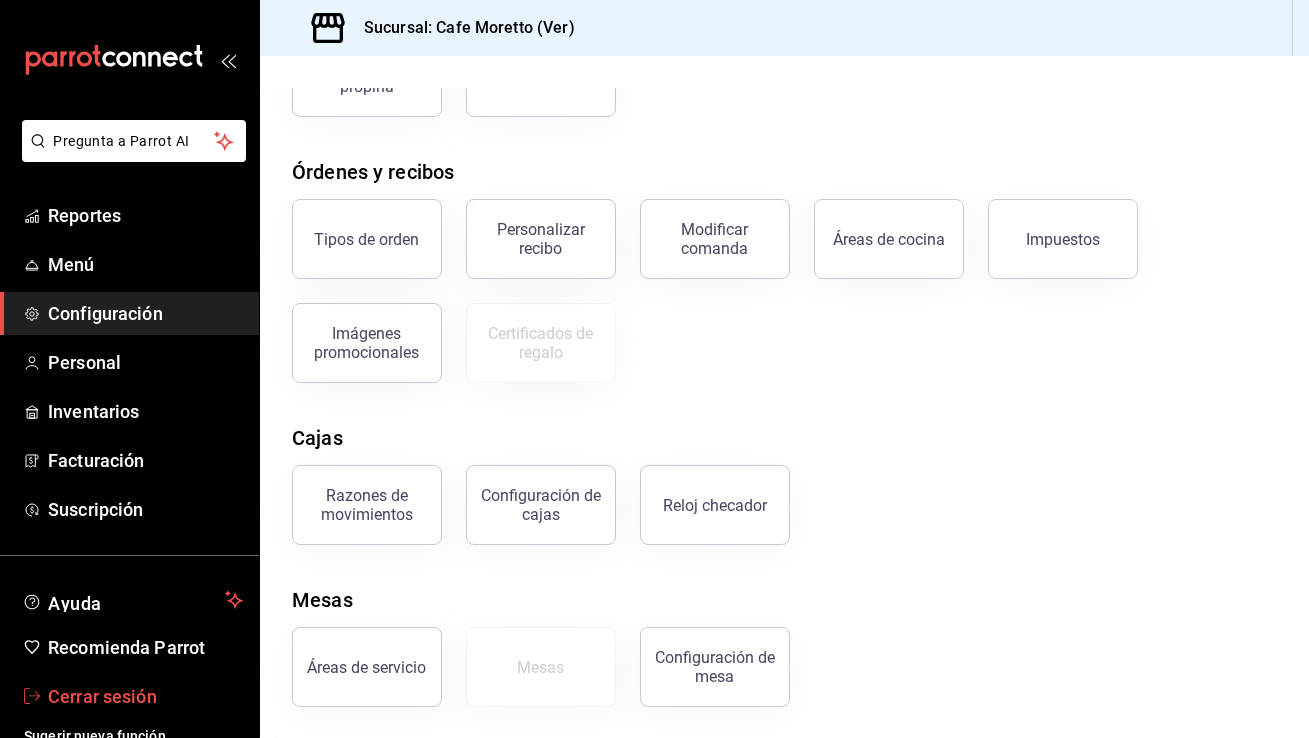 click on "Cerrar sesión" at bounding box center [129, 696] 